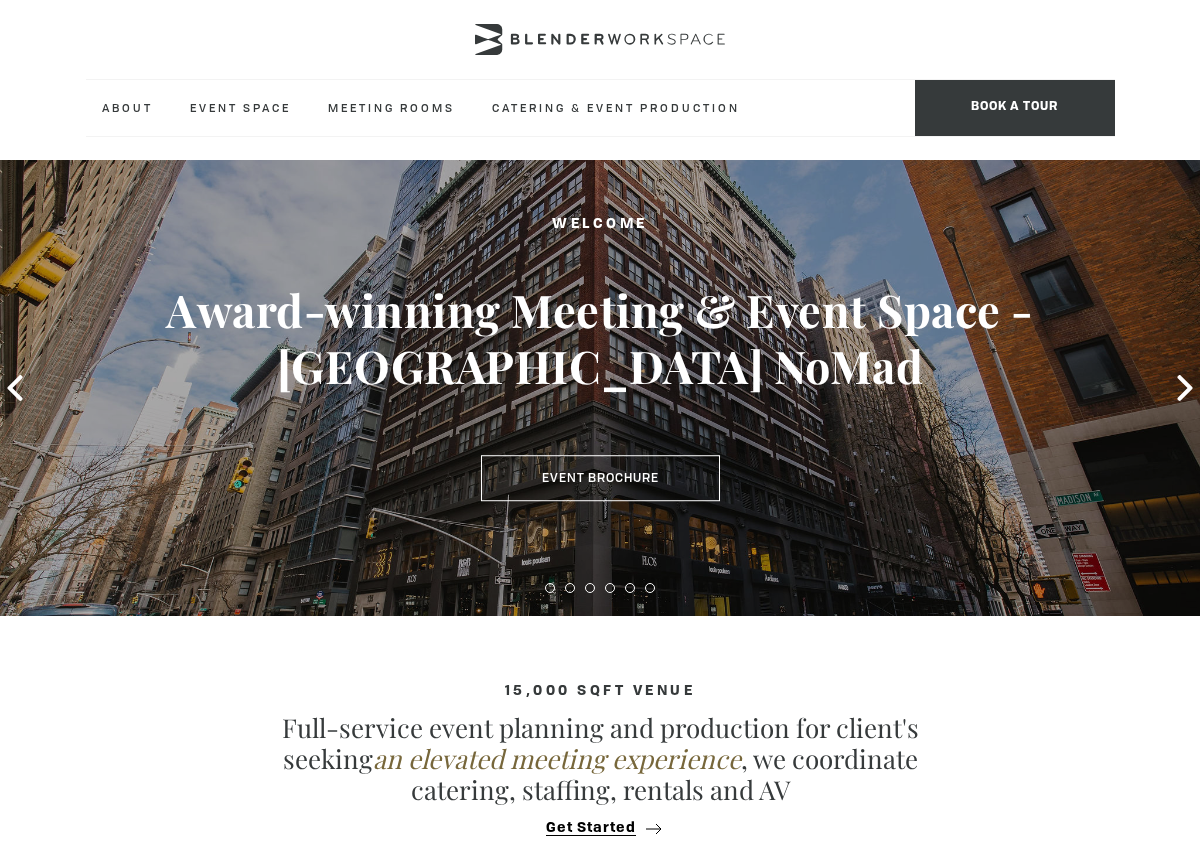scroll, scrollTop: 0, scrollLeft: 0, axis: both 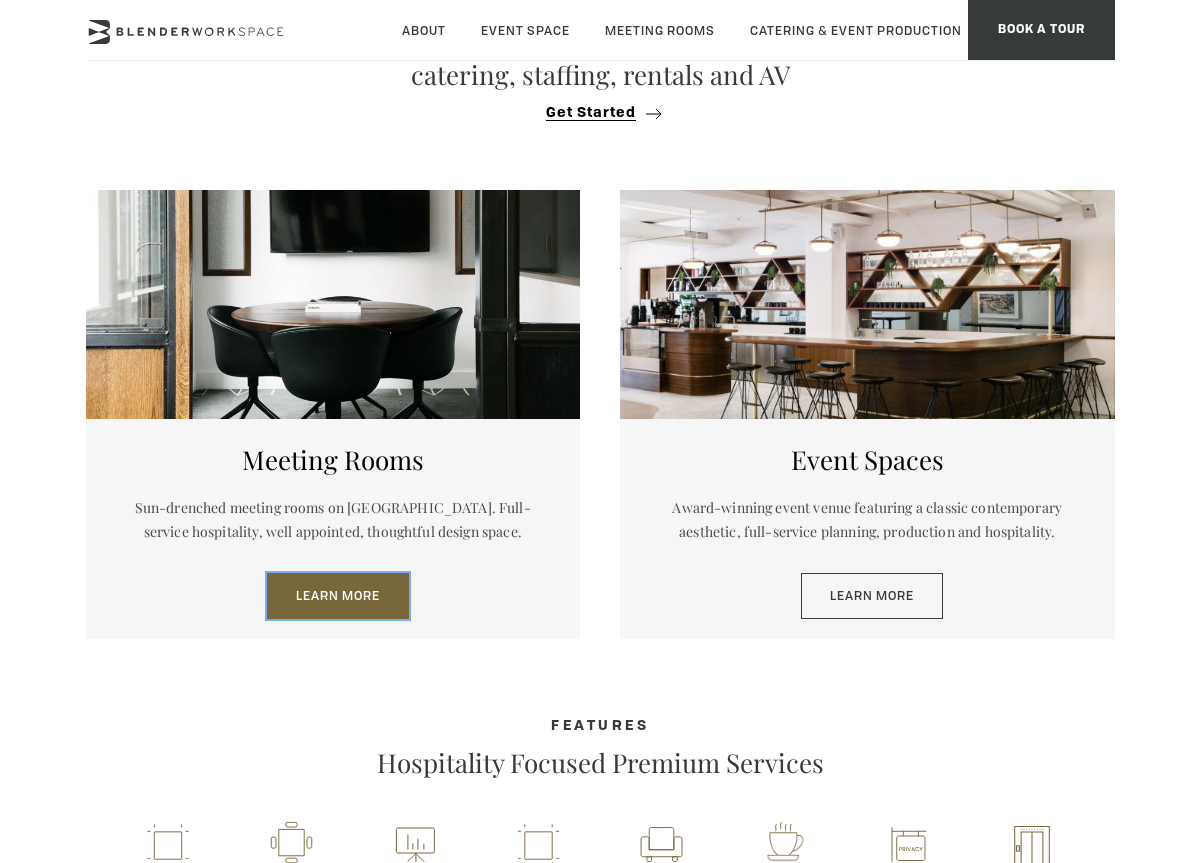 click on "Learn More" at bounding box center (338, 596) 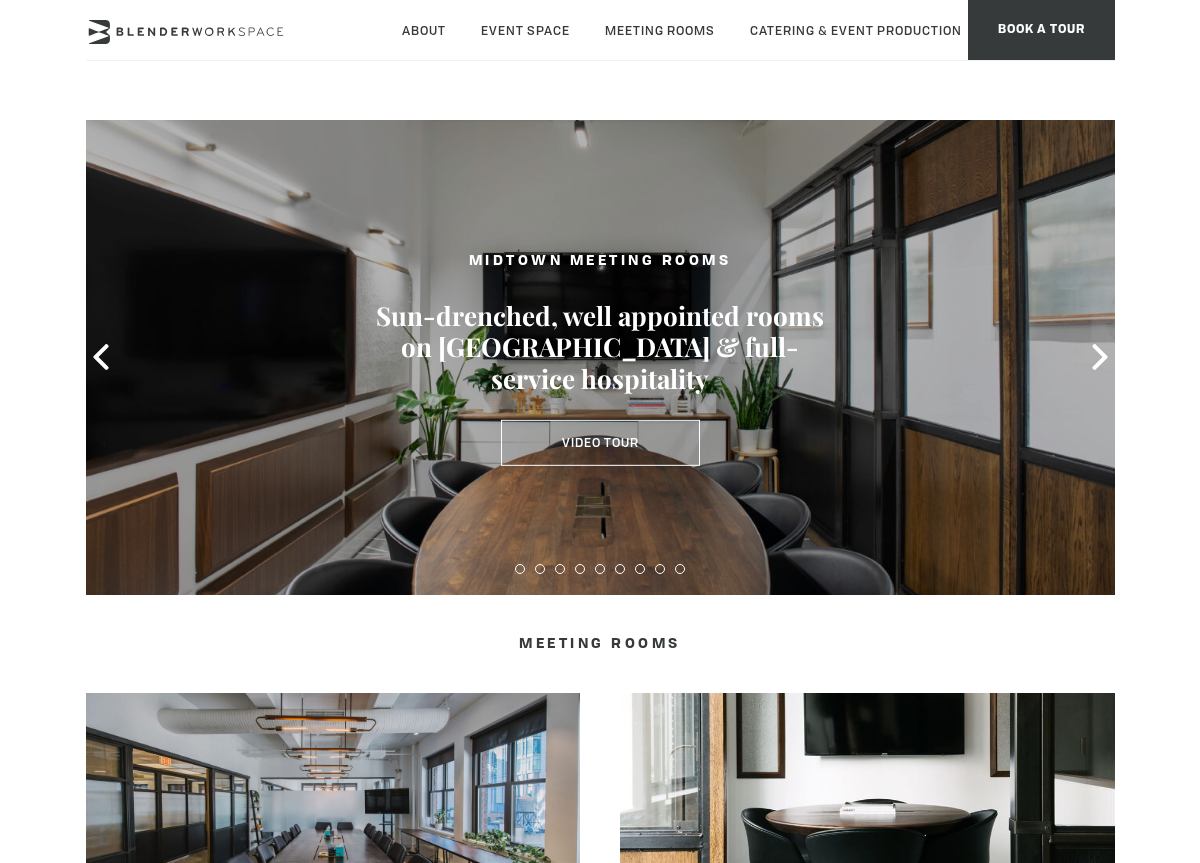 scroll, scrollTop: 0, scrollLeft: 0, axis: both 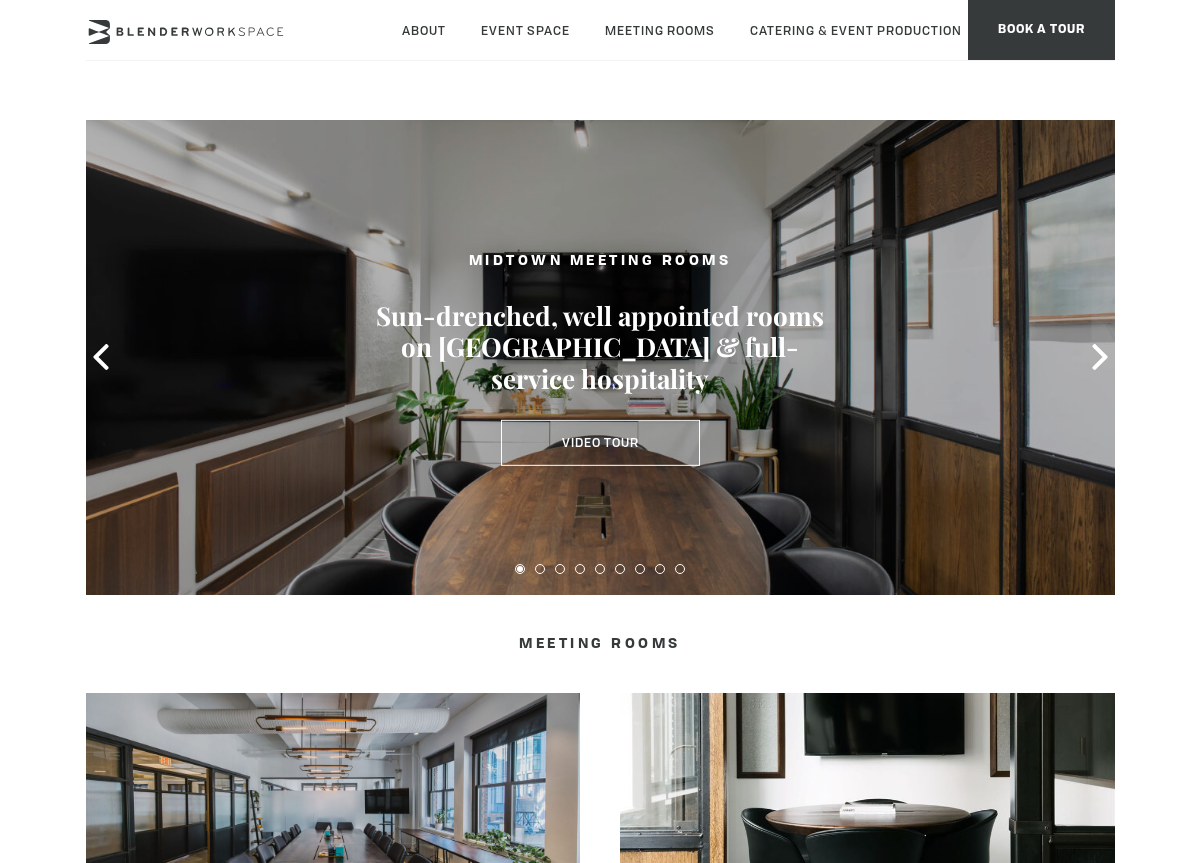 click on "Skip to main content
About
Global Collective
Journal
Event Space
The Auditorium
Meeting Rooms
Meeting Room Madison
Meeting Room Flatiron
Meeting Room Fifth Ave
Meeting Room Park South
Meeting Room NoMad
Meeting Room Alcove
Virtual Office
Catering & Event Production
Hotels
Floral & Styling
Book a Tour
FOLLOW US
Tour
BOOK A TOUR
Book A Tour. The Blender experience is  better in-person." at bounding box center (600, 2416) 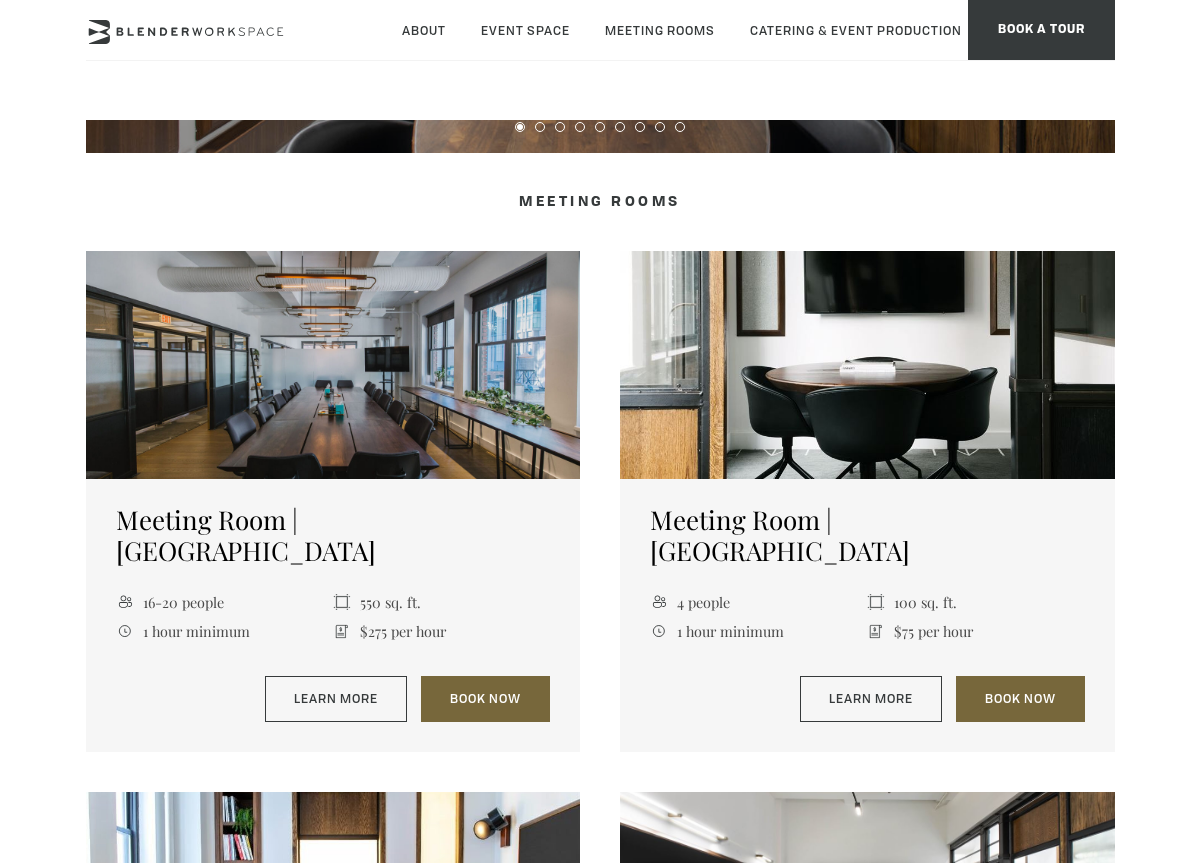 scroll, scrollTop: 471, scrollLeft: 0, axis: vertical 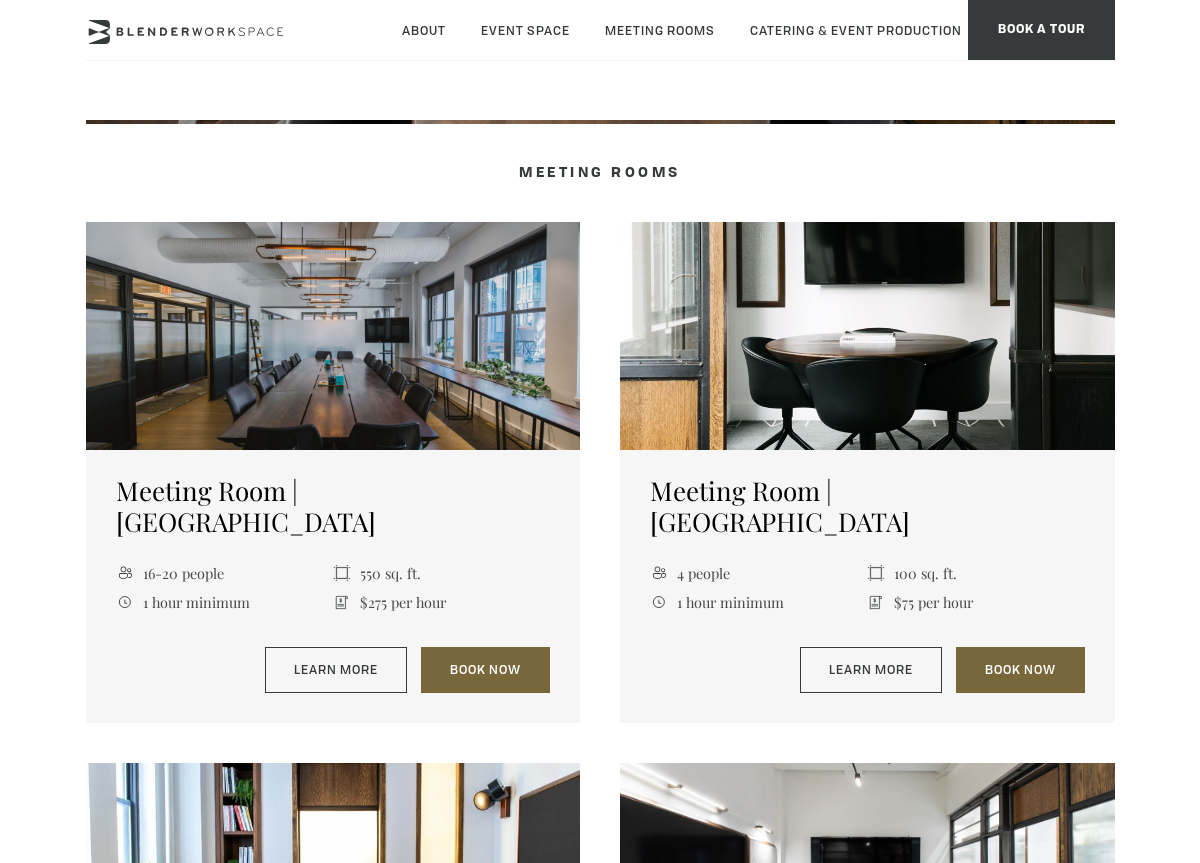click at bounding box center (867, 336) 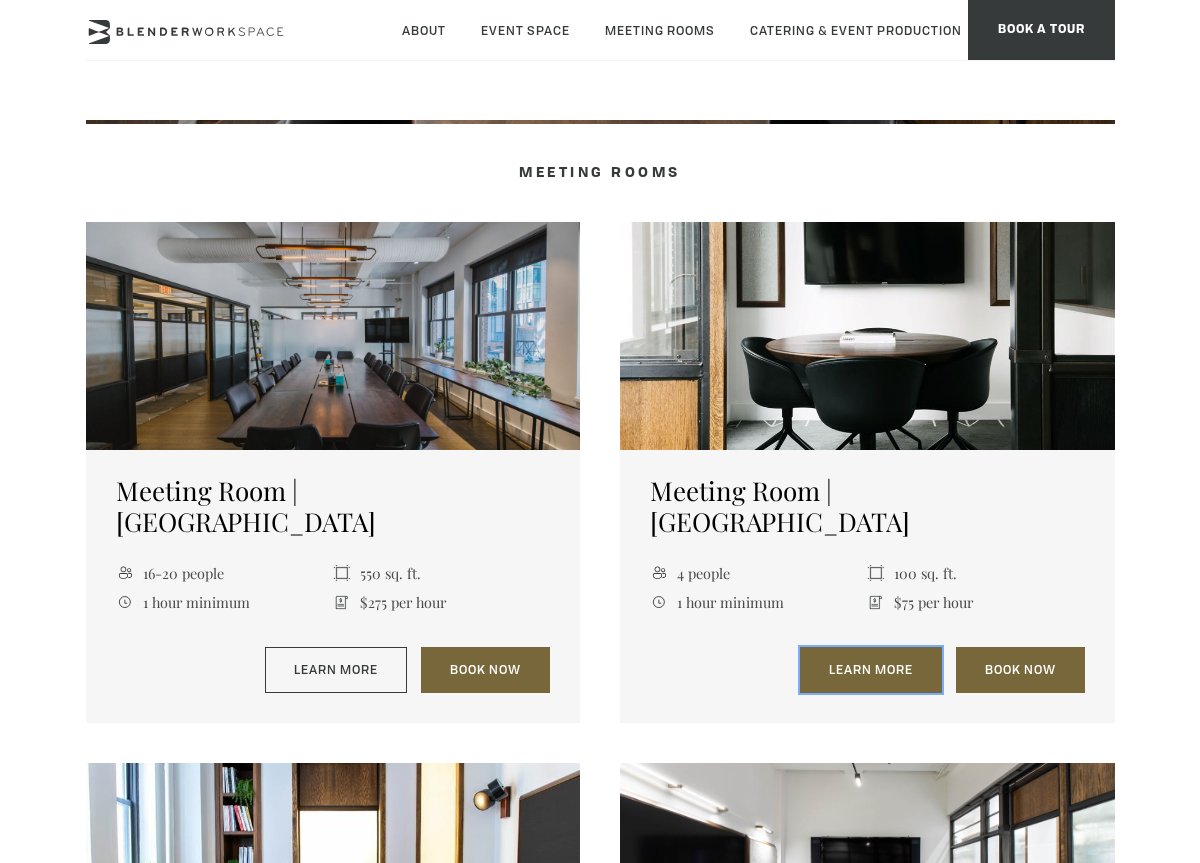 click on "Learn More" at bounding box center [871, 670] 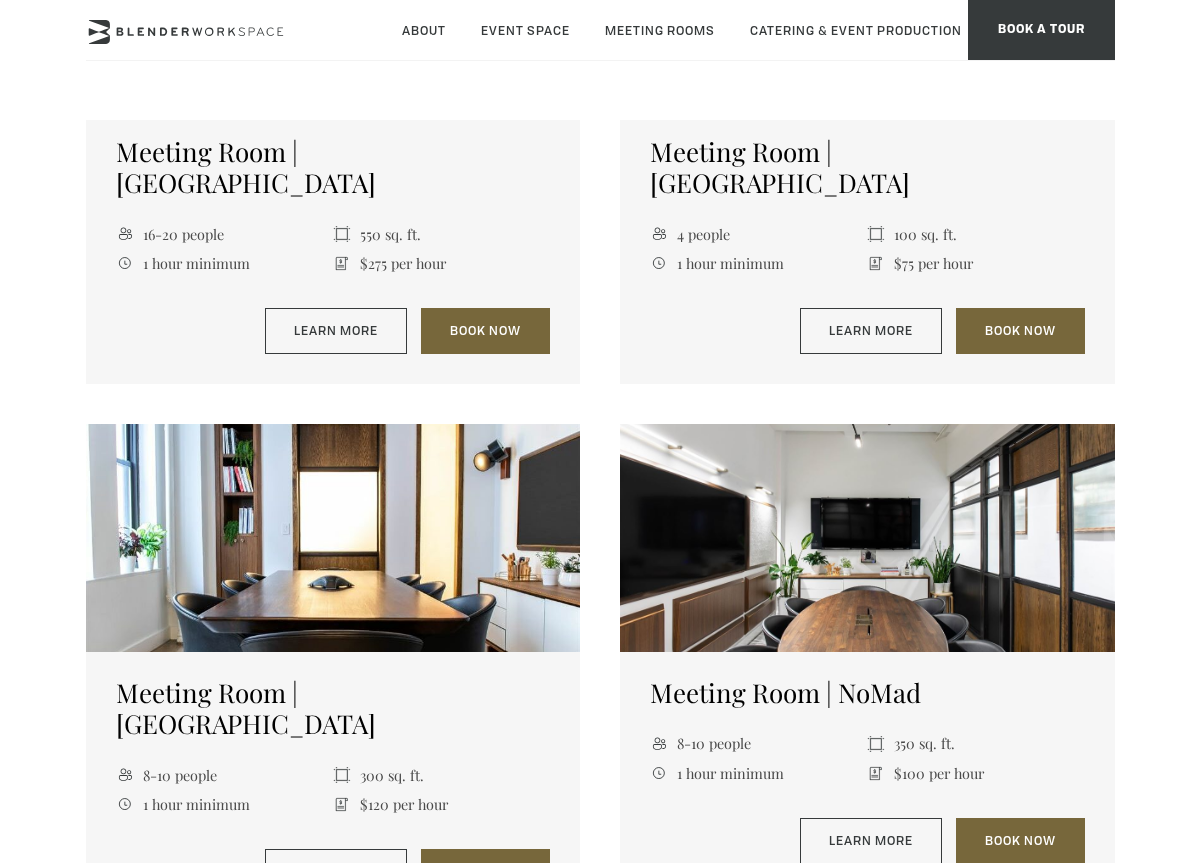 scroll, scrollTop: 808, scrollLeft: 0, axis: vertical 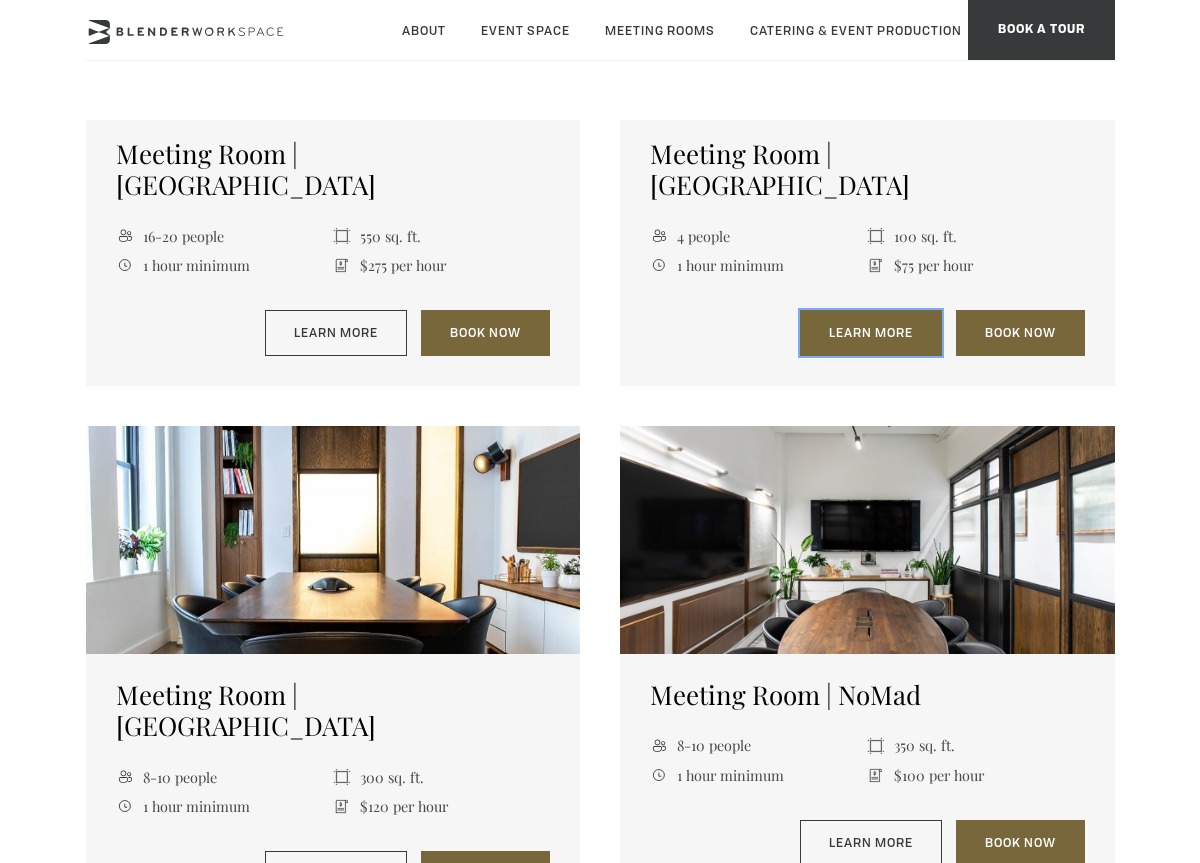 click on "Learn More" at bounding box center [871, 333] 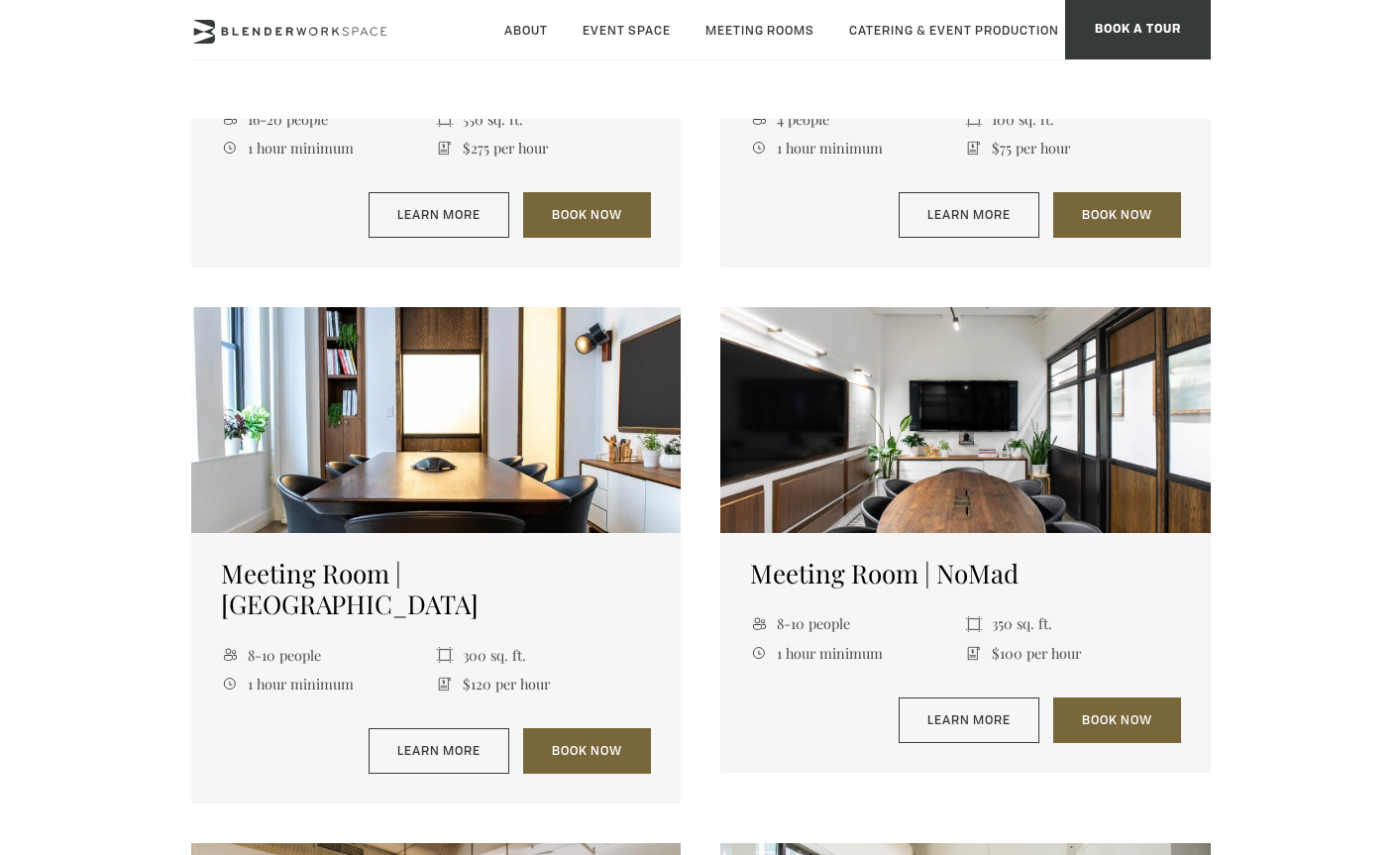 scroll, scrollTop: 949, scrollLeft: 0, axis: vertical 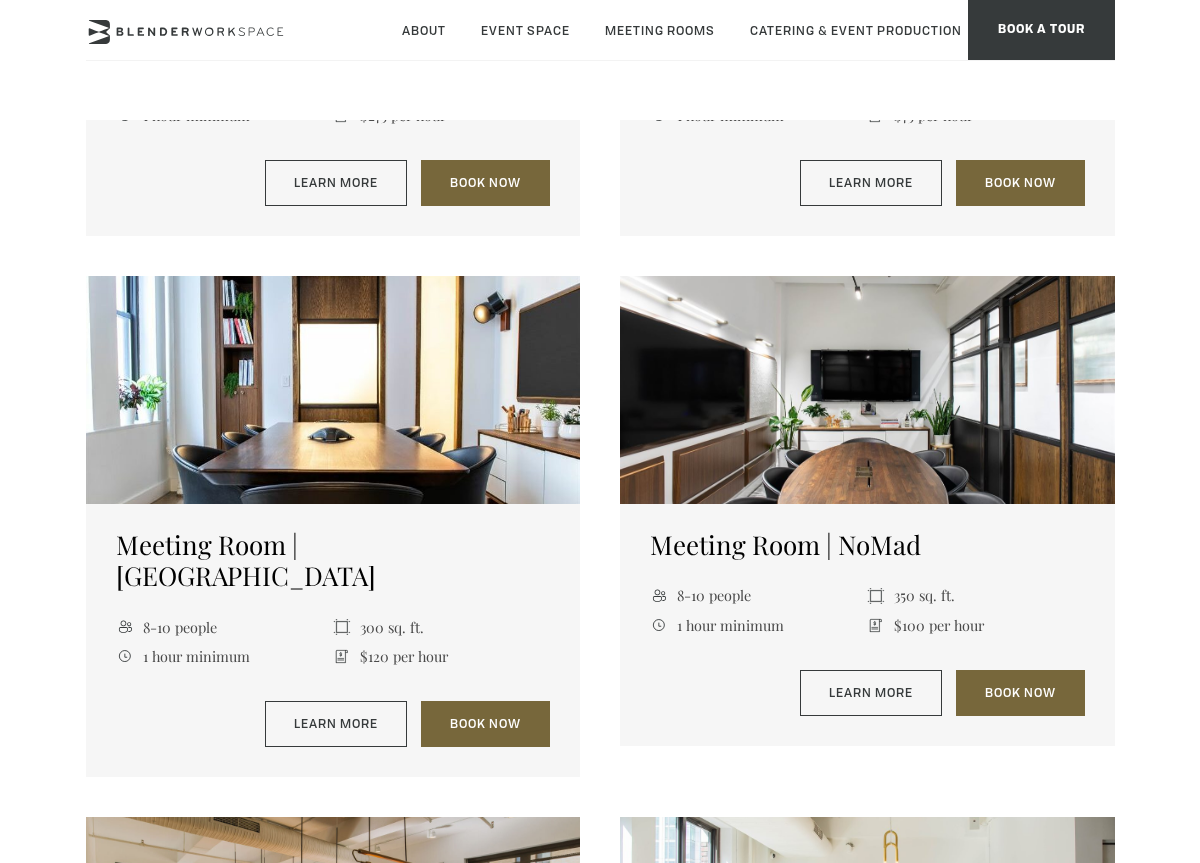 click at bounding box center [333, 390] 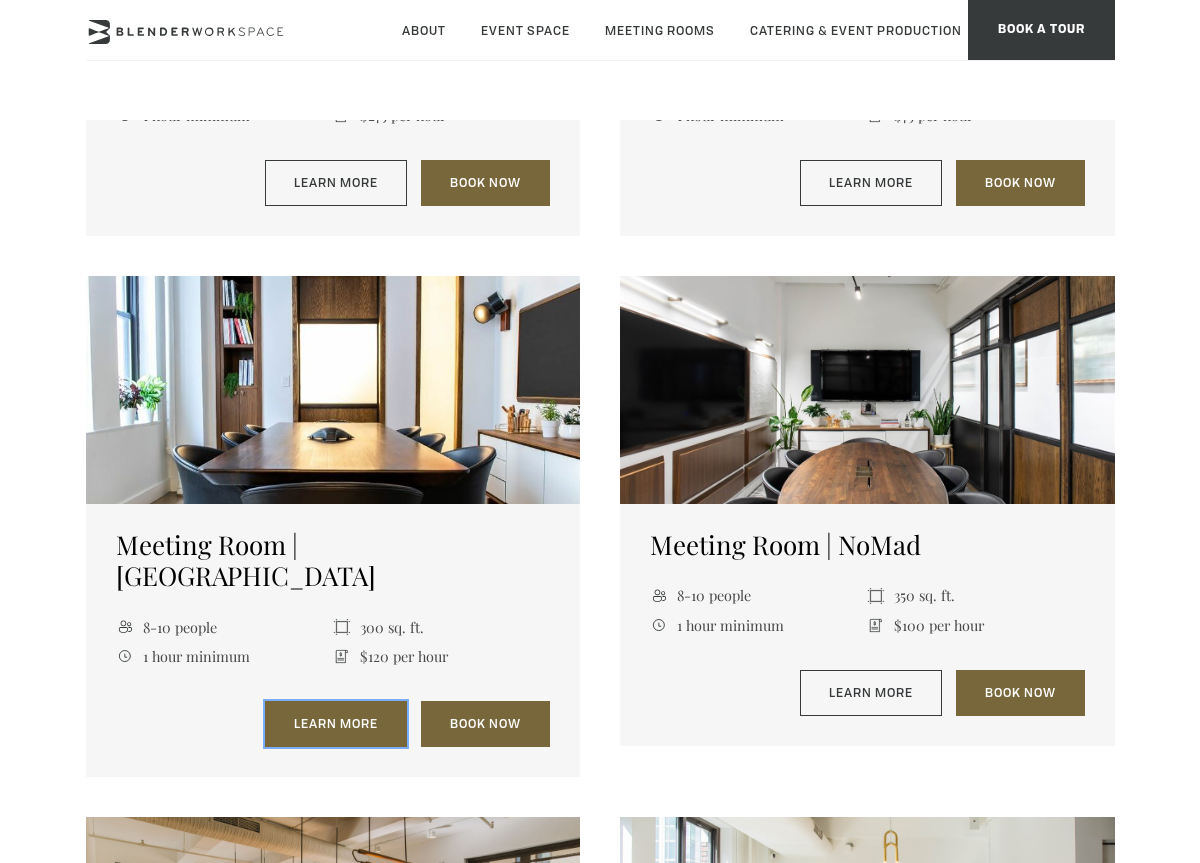 click on "Learn More" at bounding box center (336, 724) 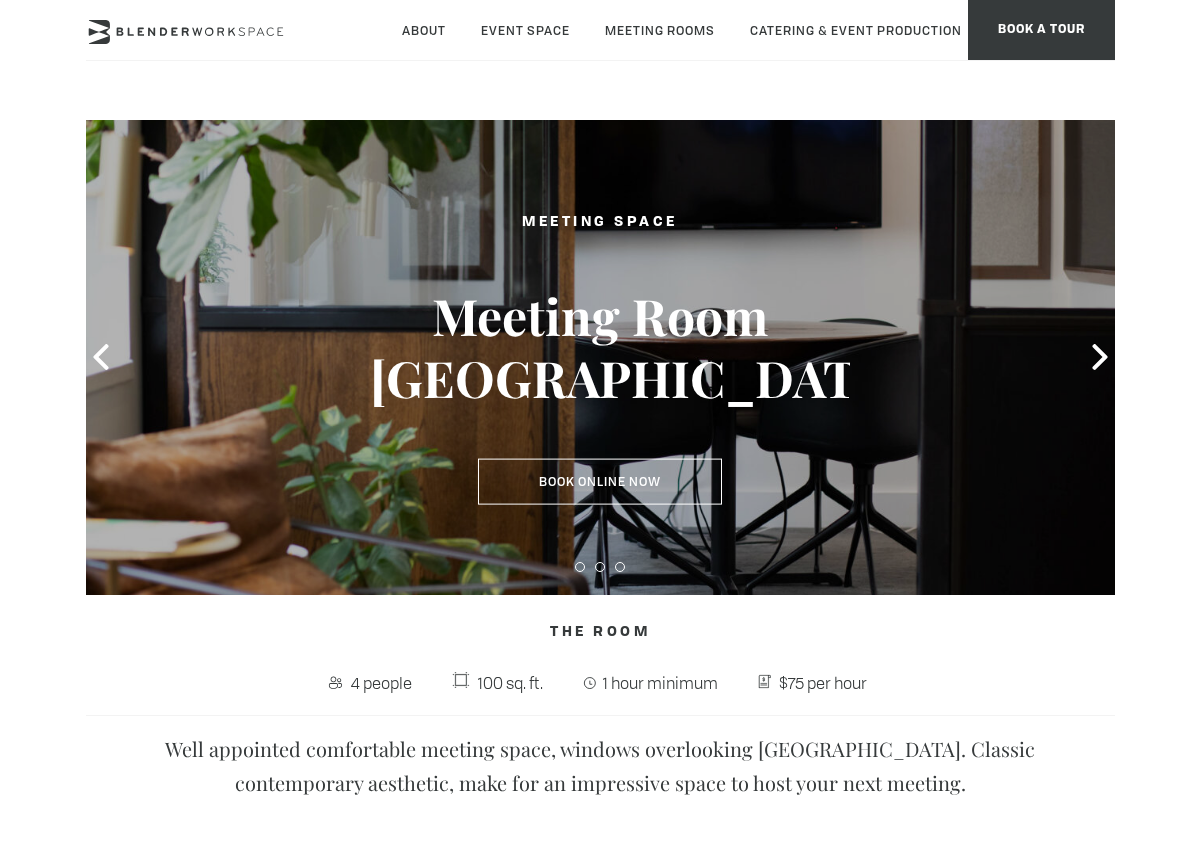 scroll, scrollTop: 0, scrollLeft: 0, axis: both 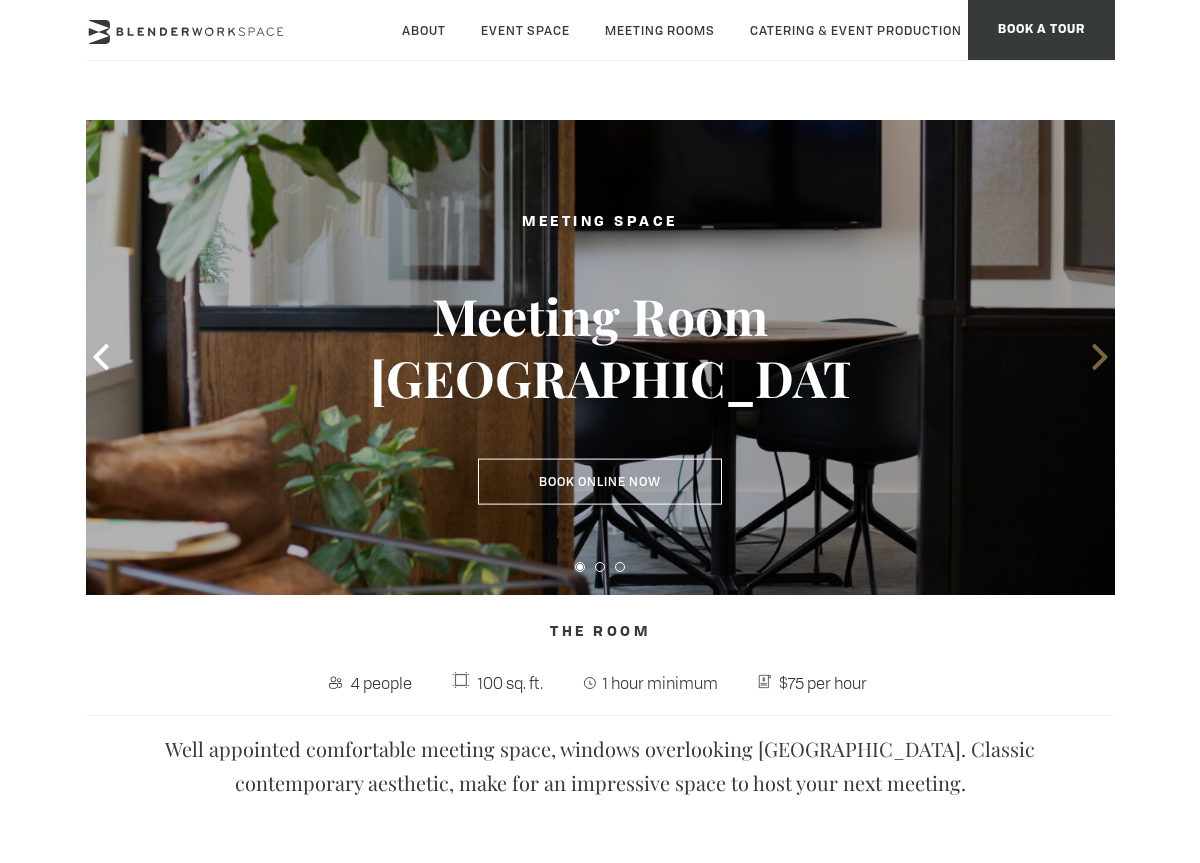 click 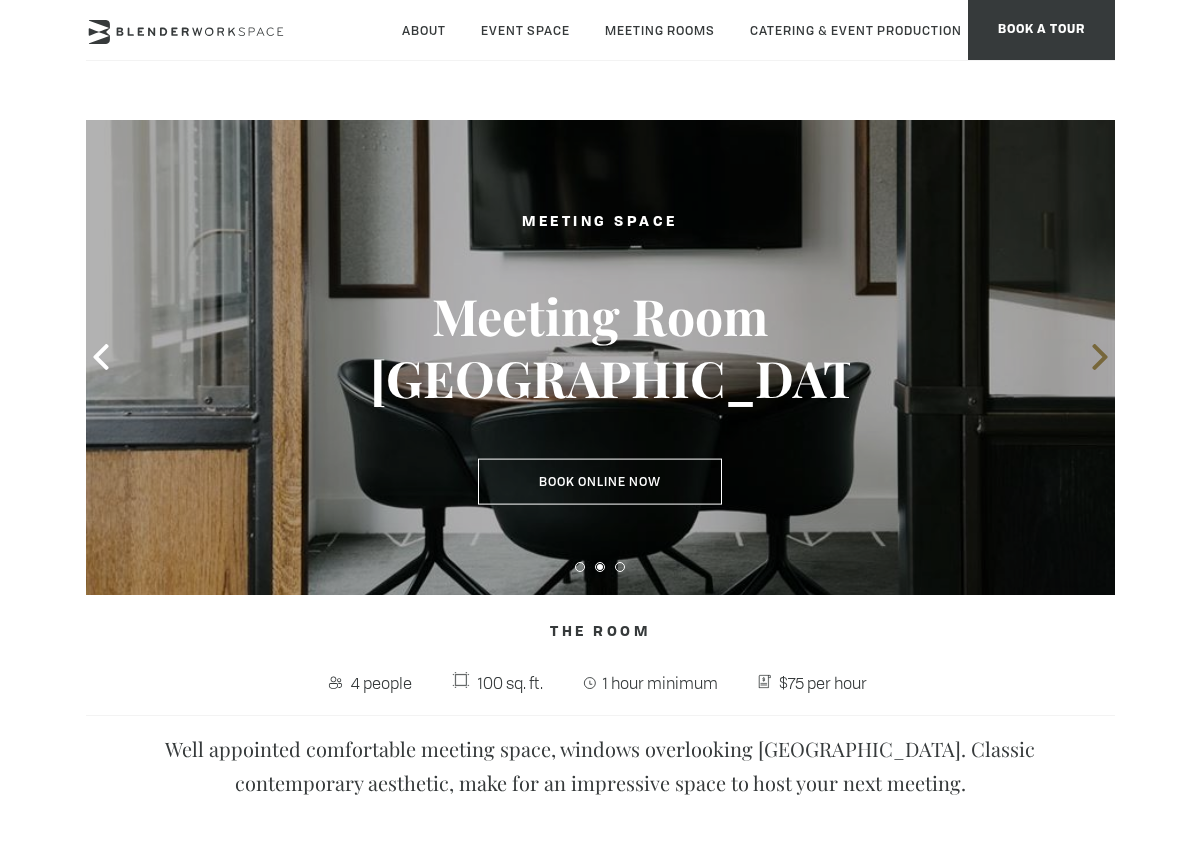 click 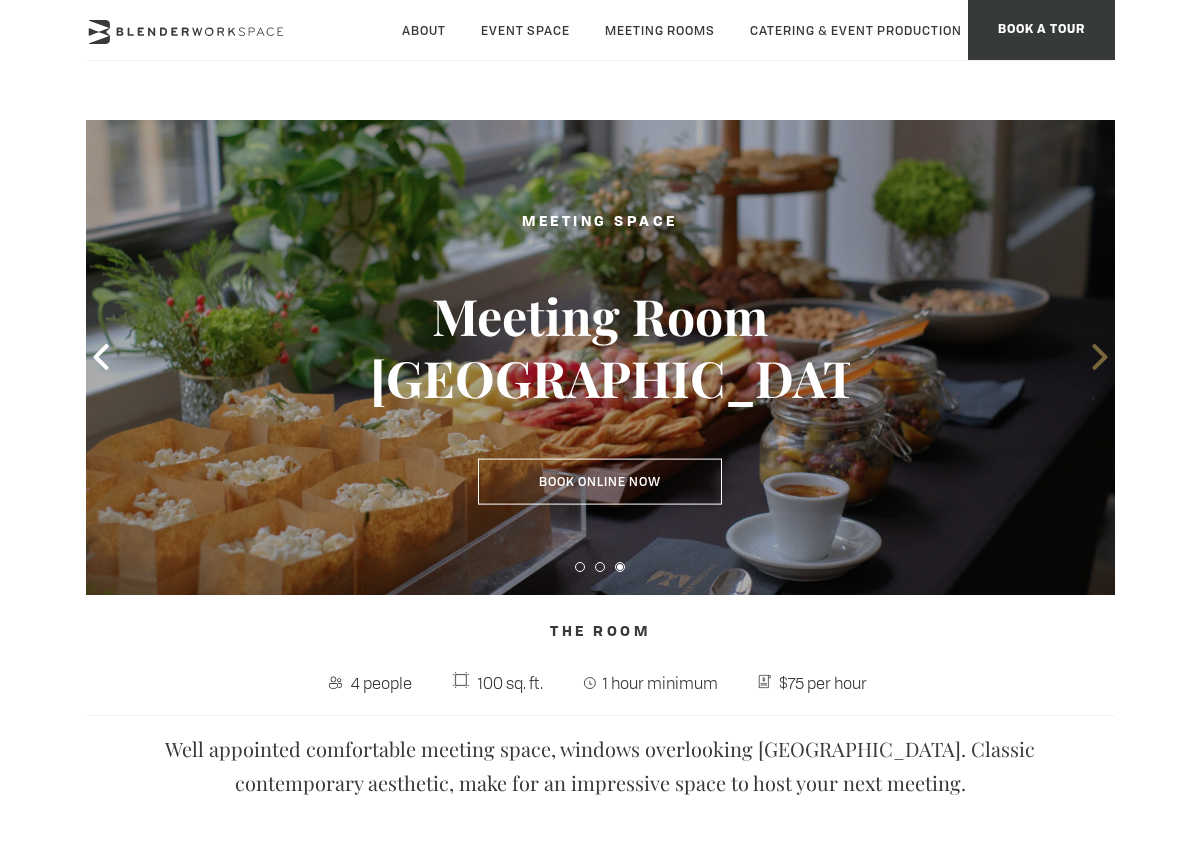 click 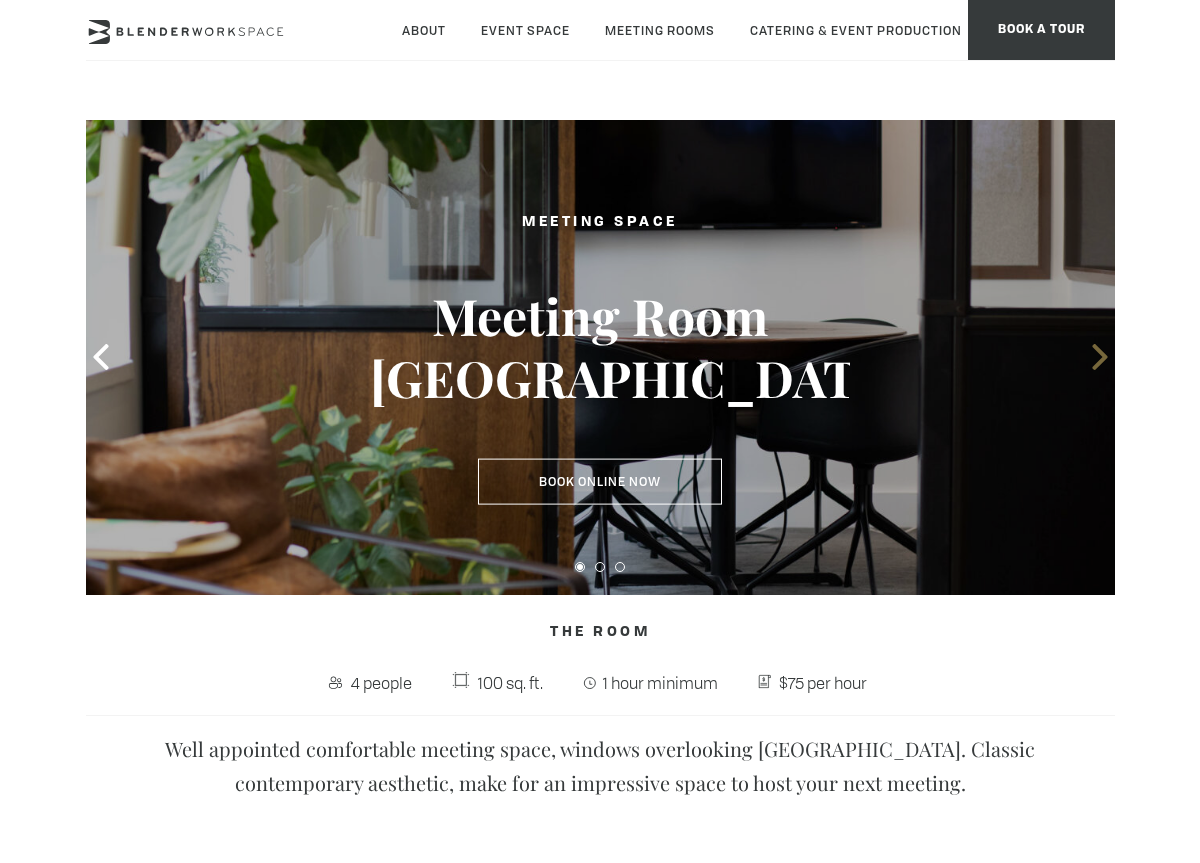 click 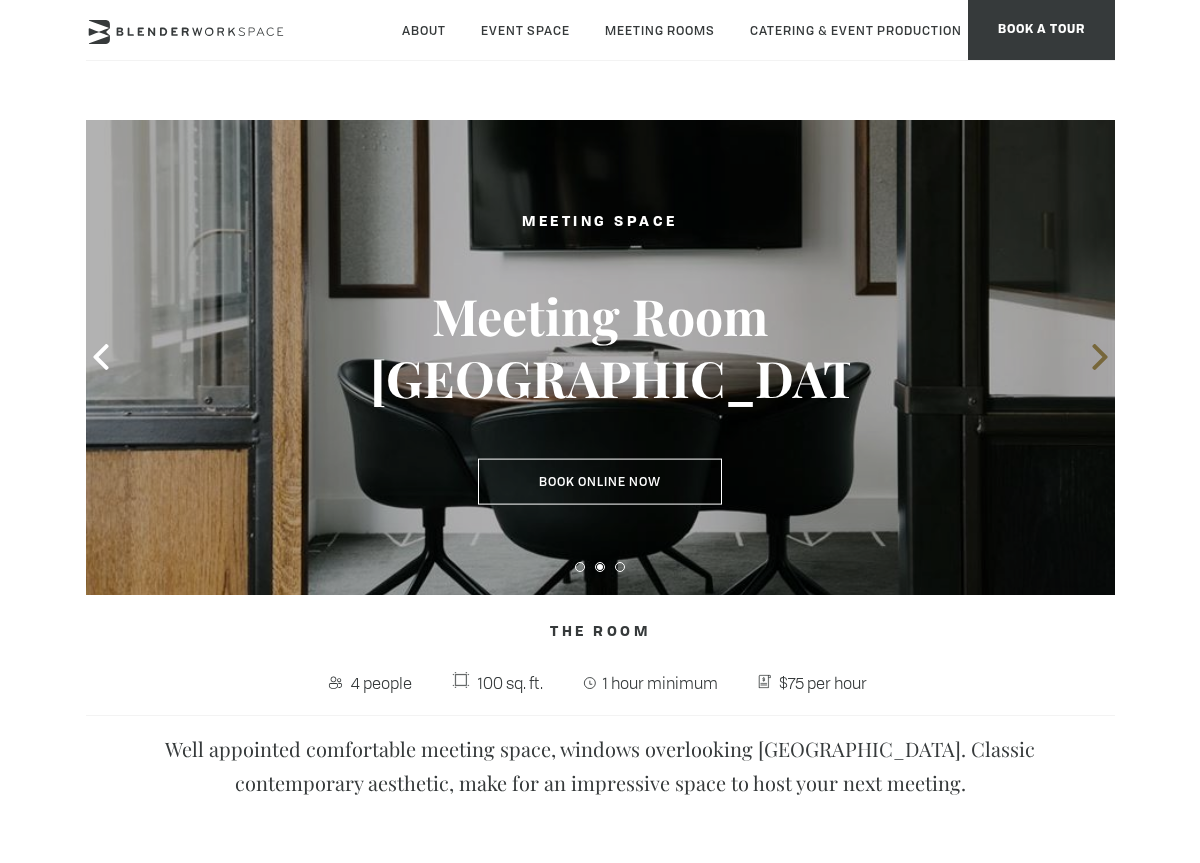 click 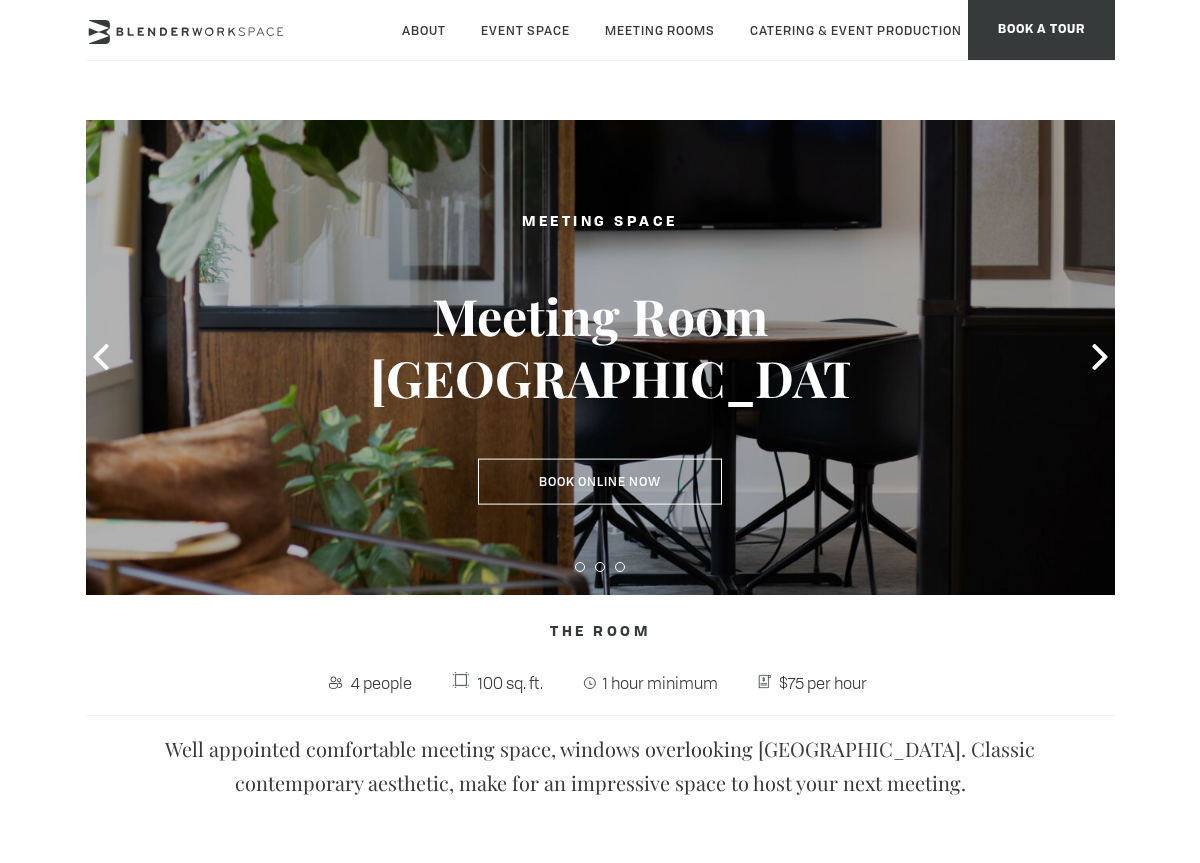 scroll, scrollTop: 0, scrollLeft: 0, axis: both 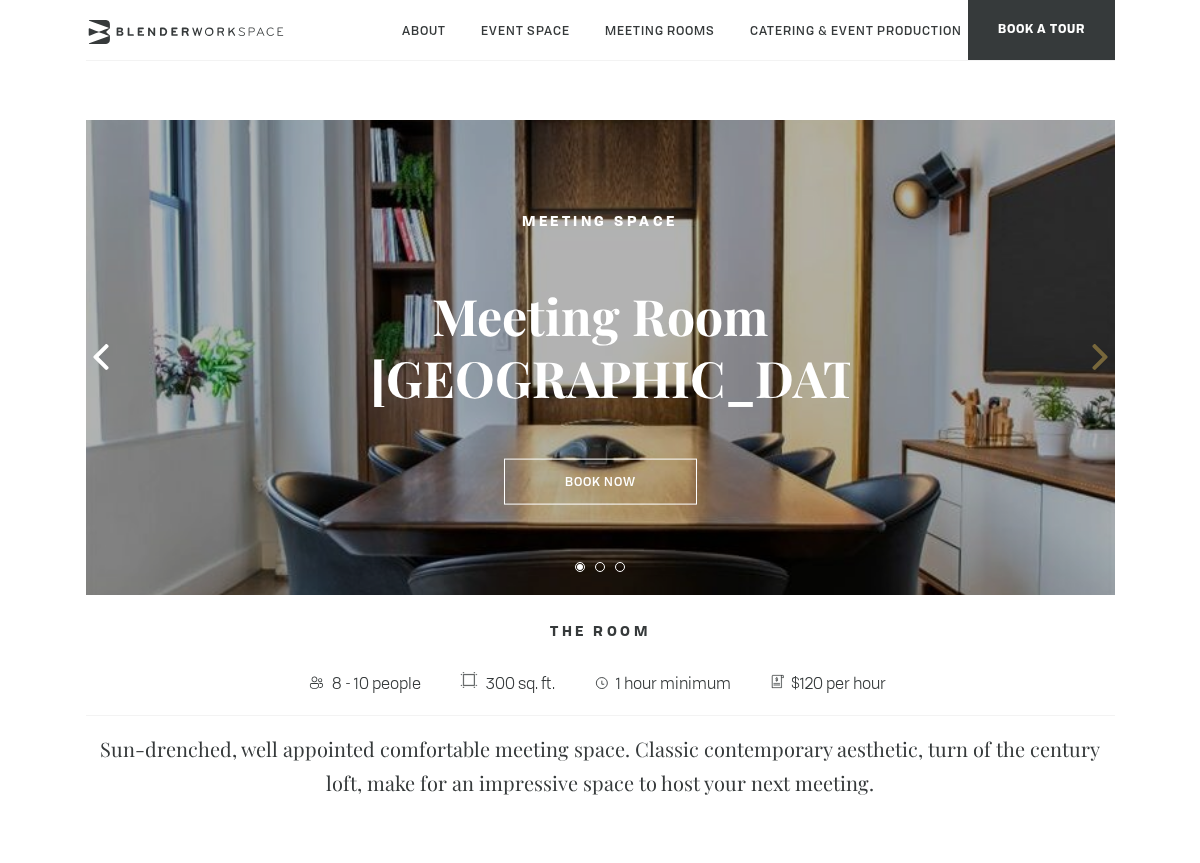 click 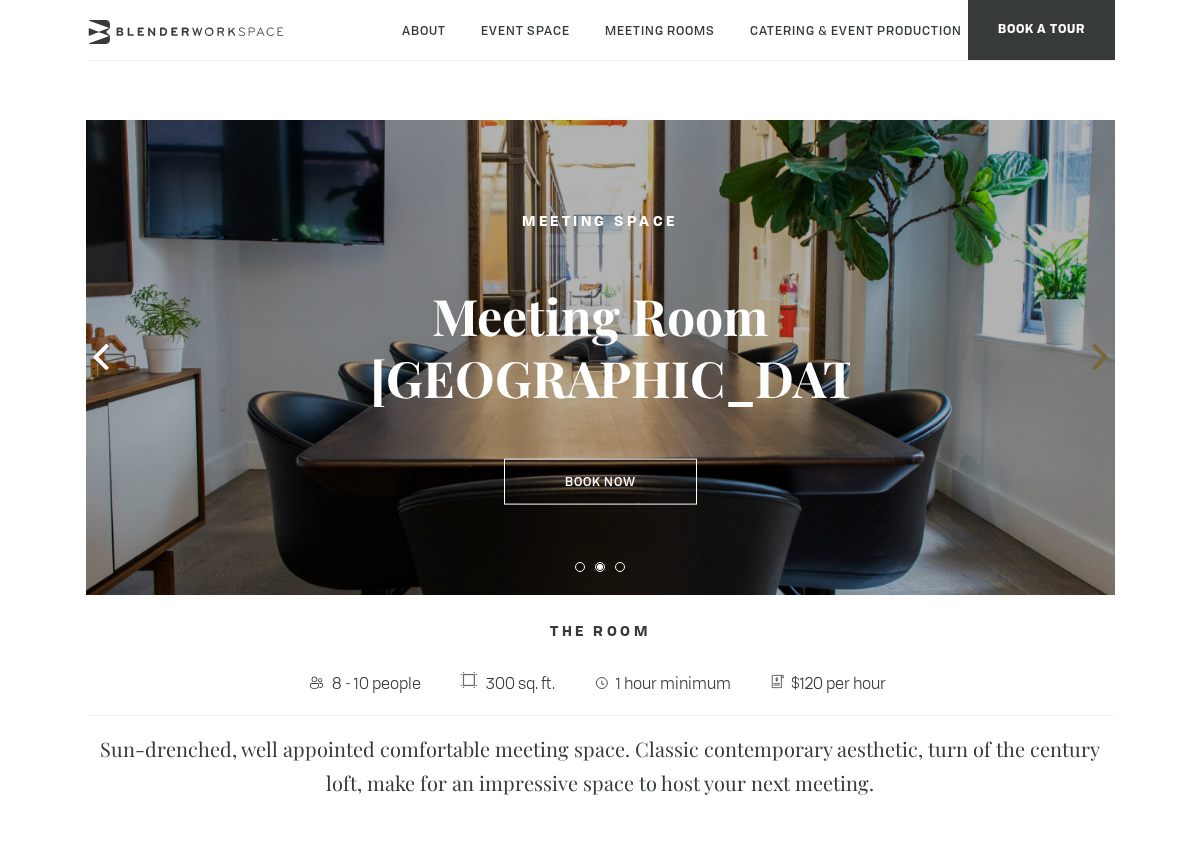 click 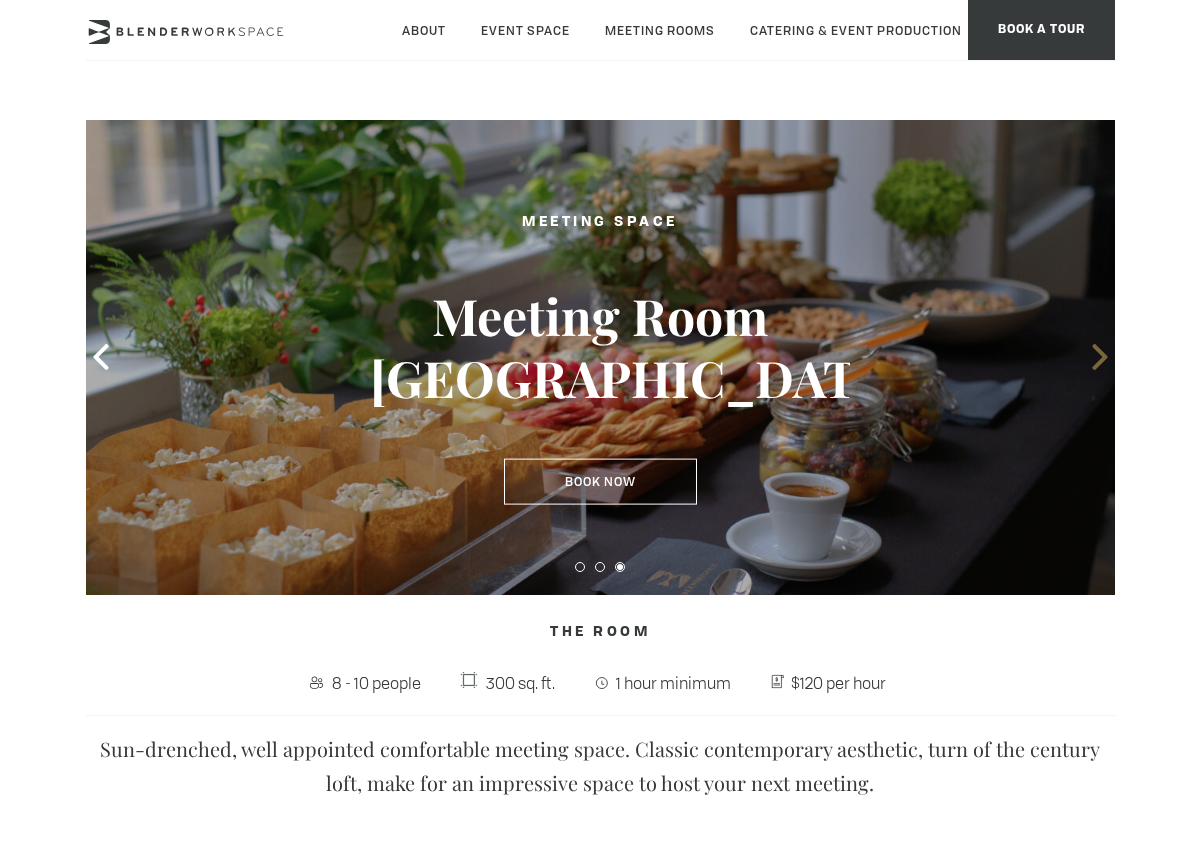 click 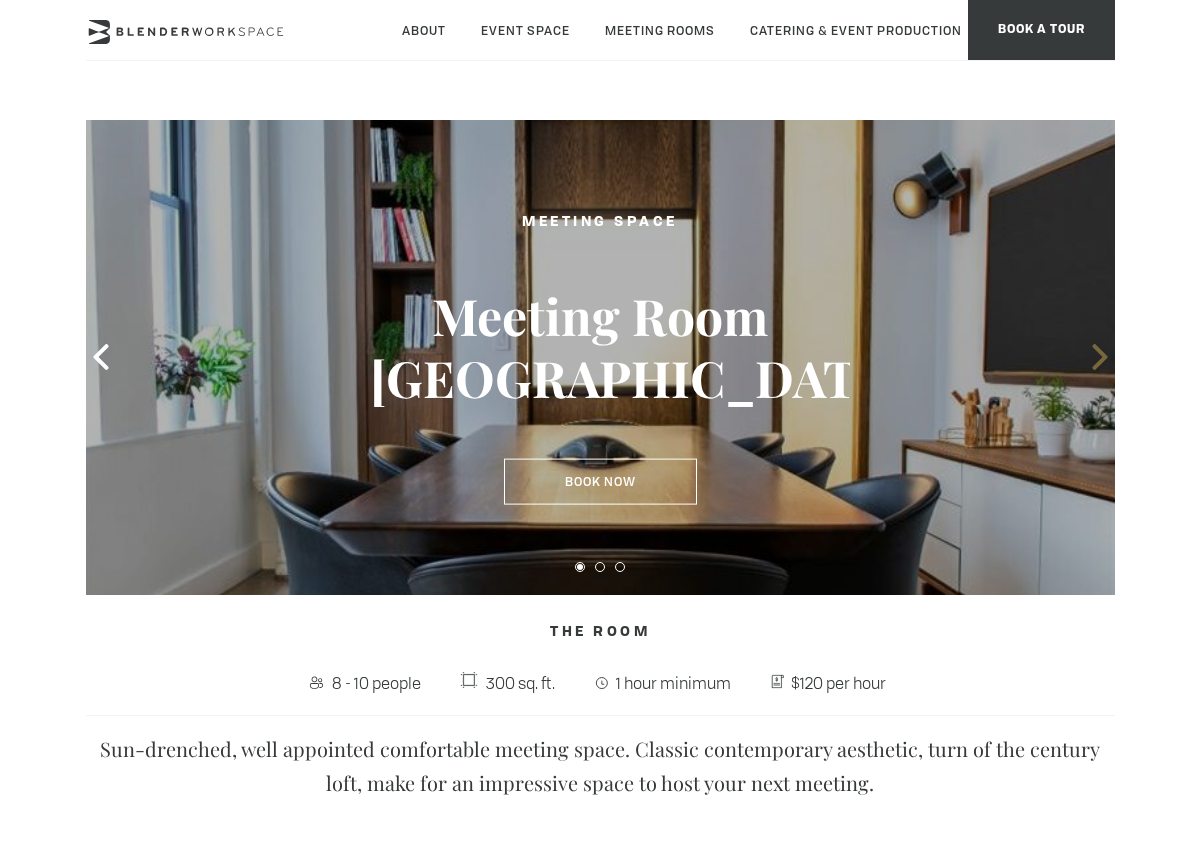 click 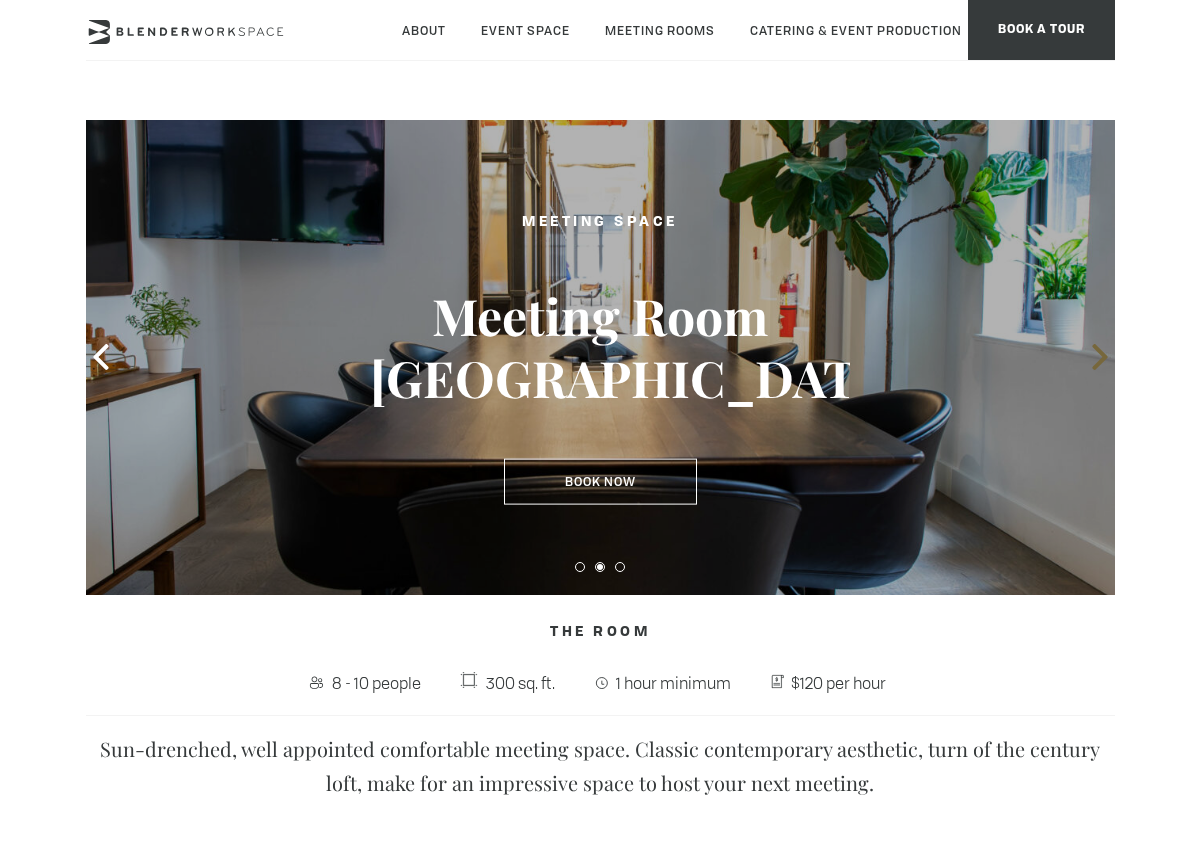 click 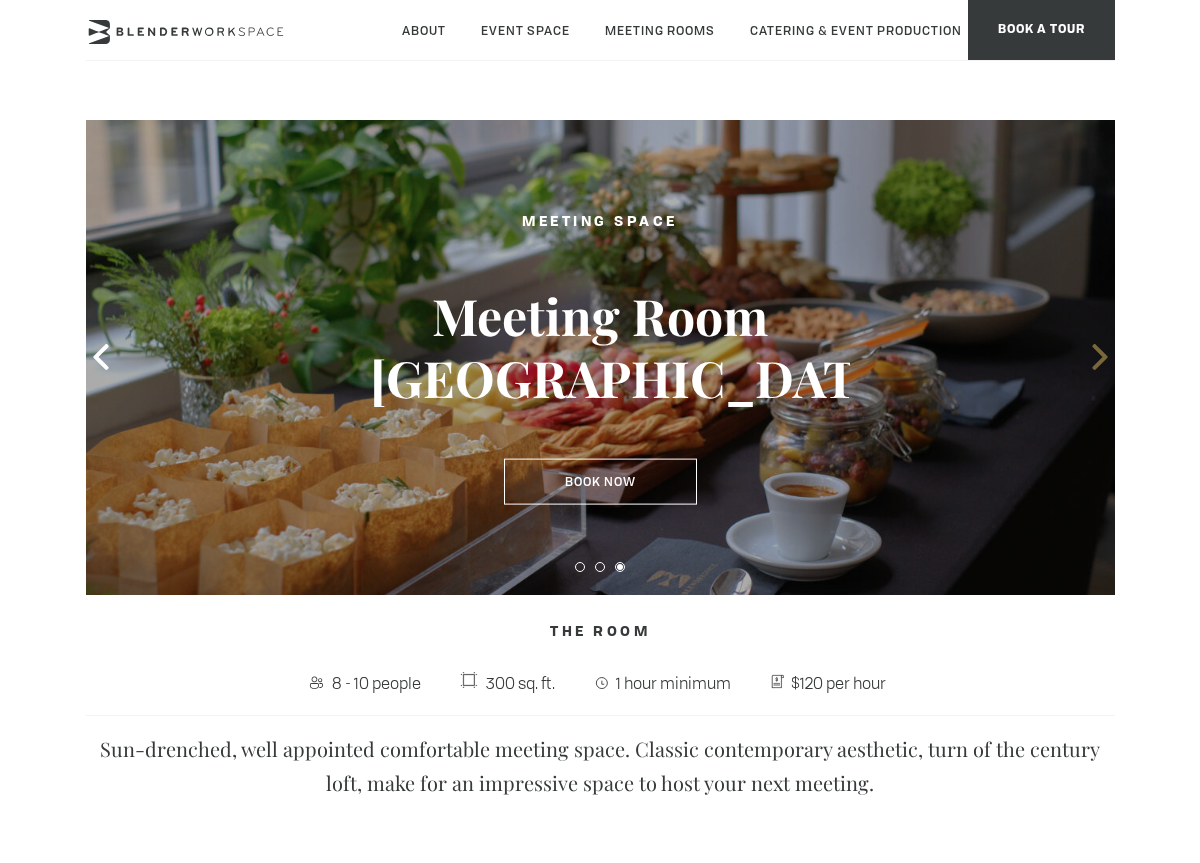 click 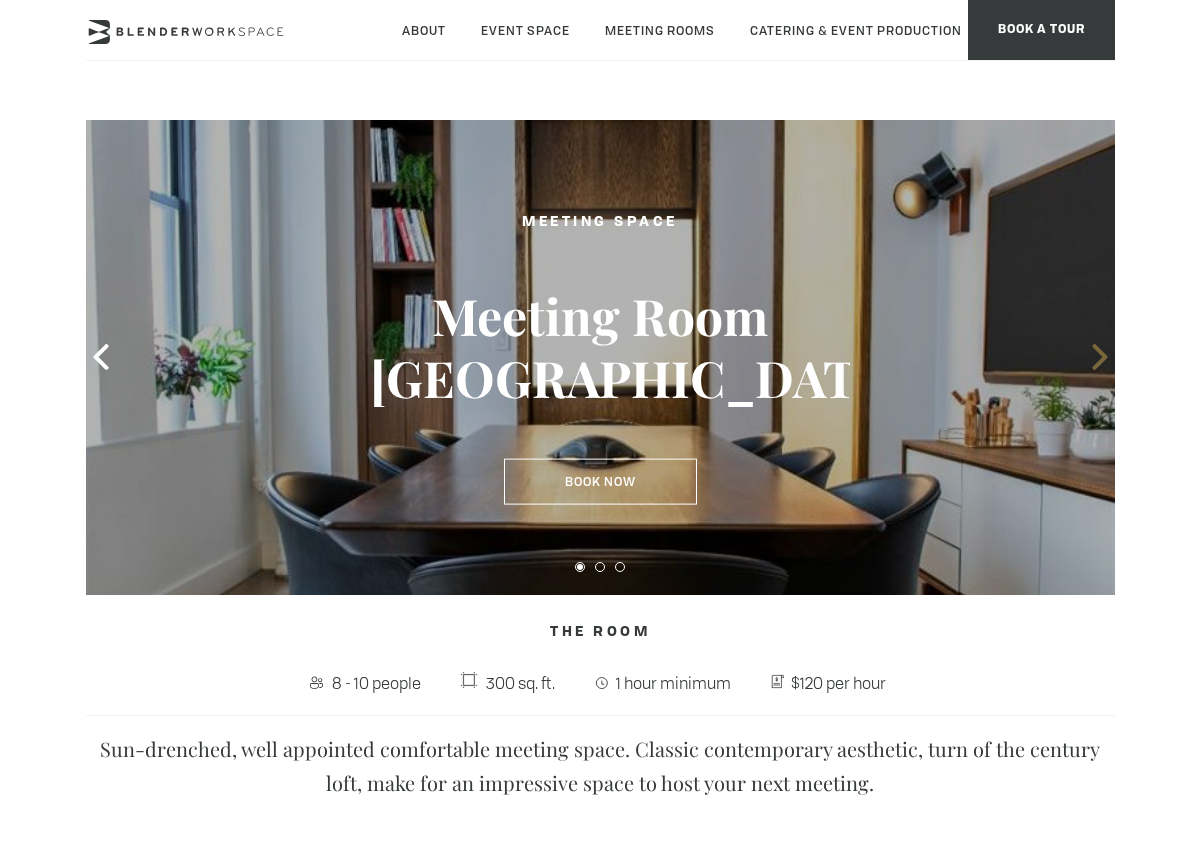 click 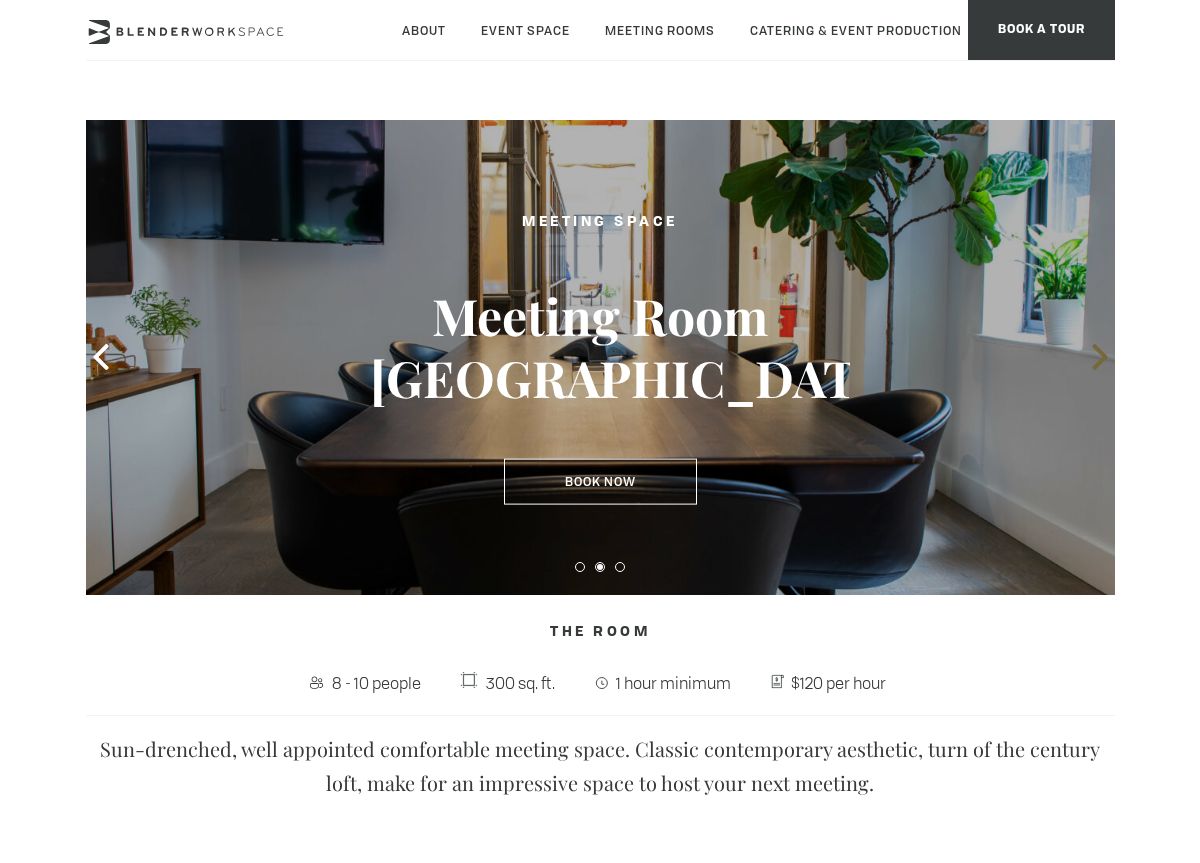 click 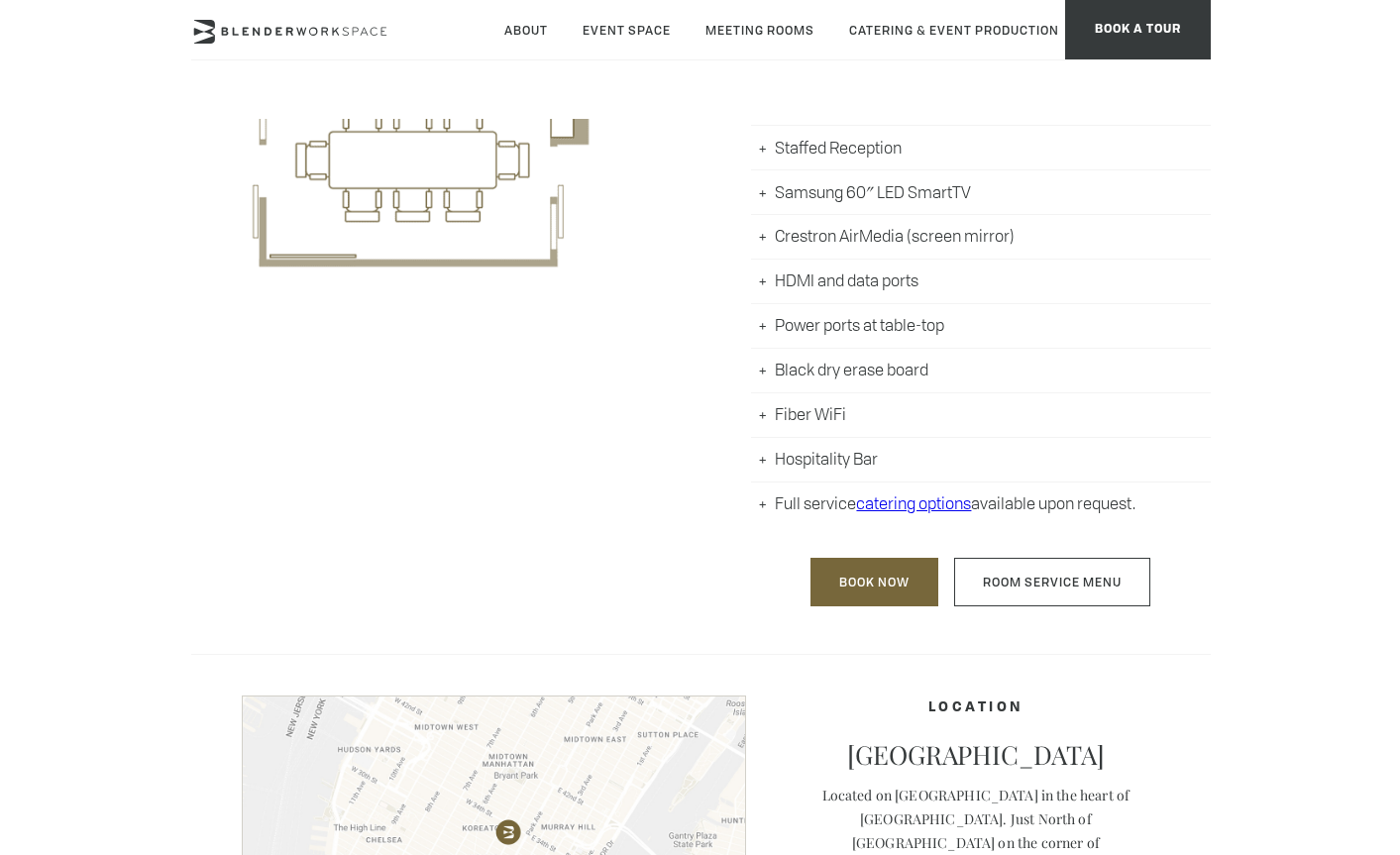 scroll, scrollTop: 873, scrollLeft: 0, axis: vertical 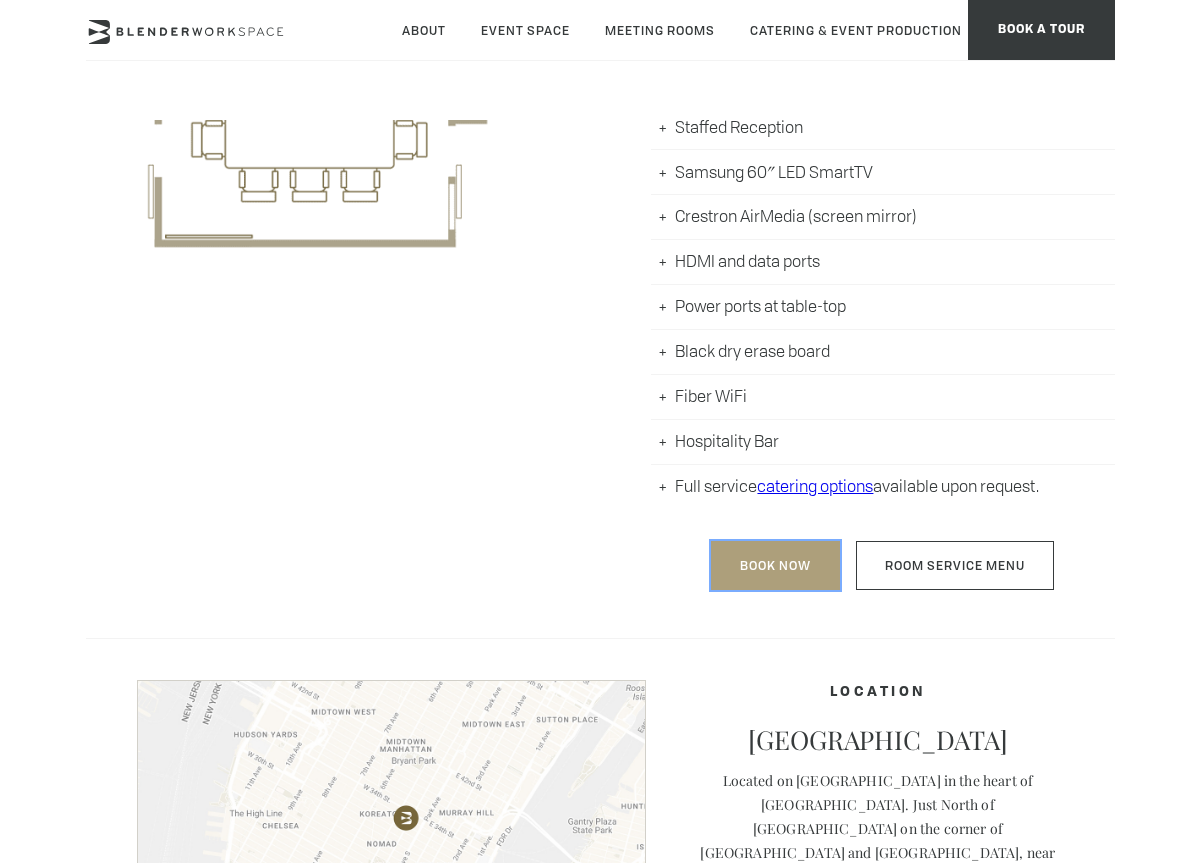 click on "Book Now" at bounding box center [775, 565] 